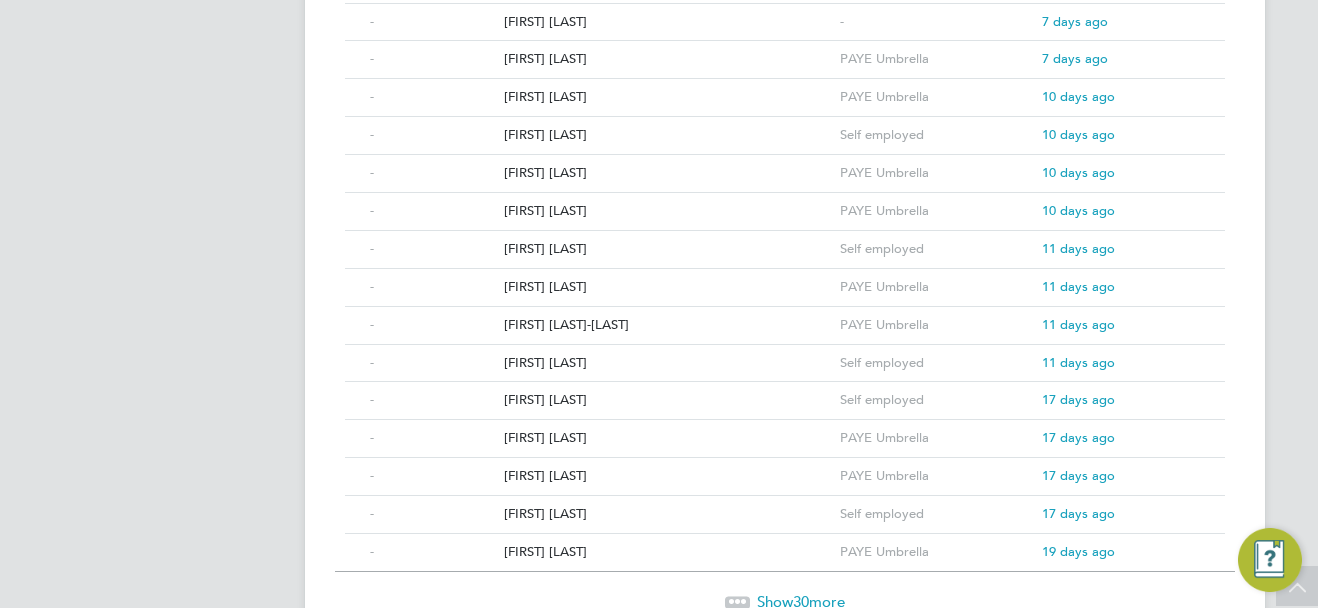 scroll, scrollTop: 1095, scrollLeft: 0, axis: vertical 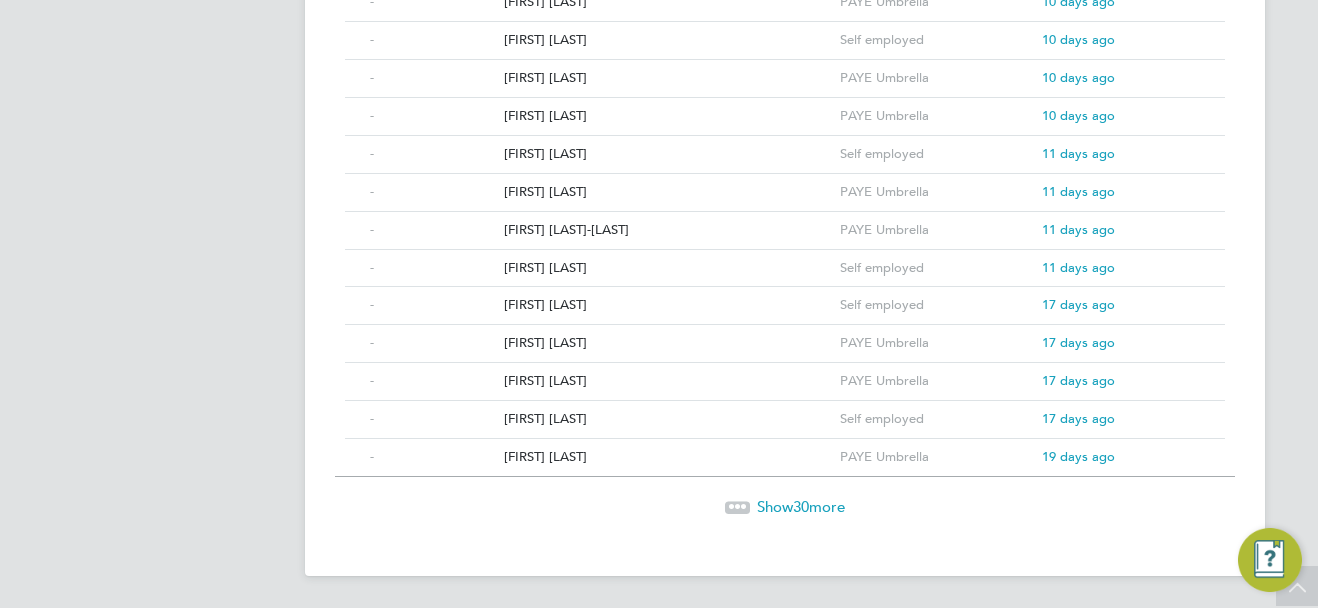 click on "Show  30  more" 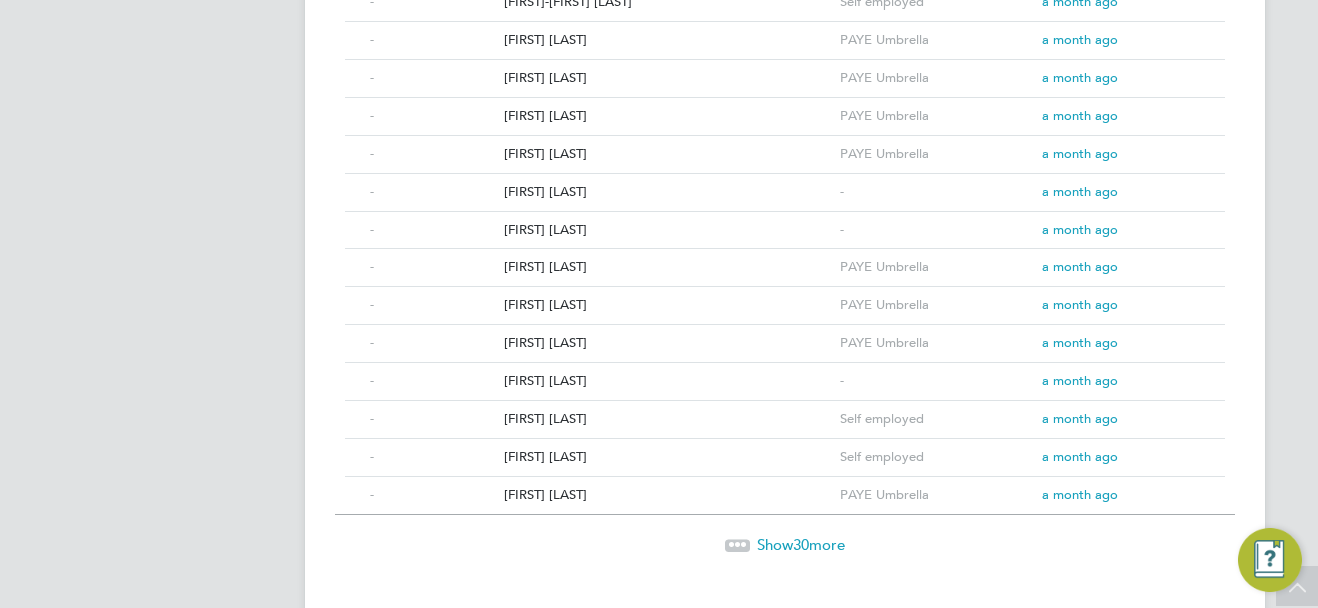 scroll, scrollTop: 2195, scrollLeft: 0, axis: vertical 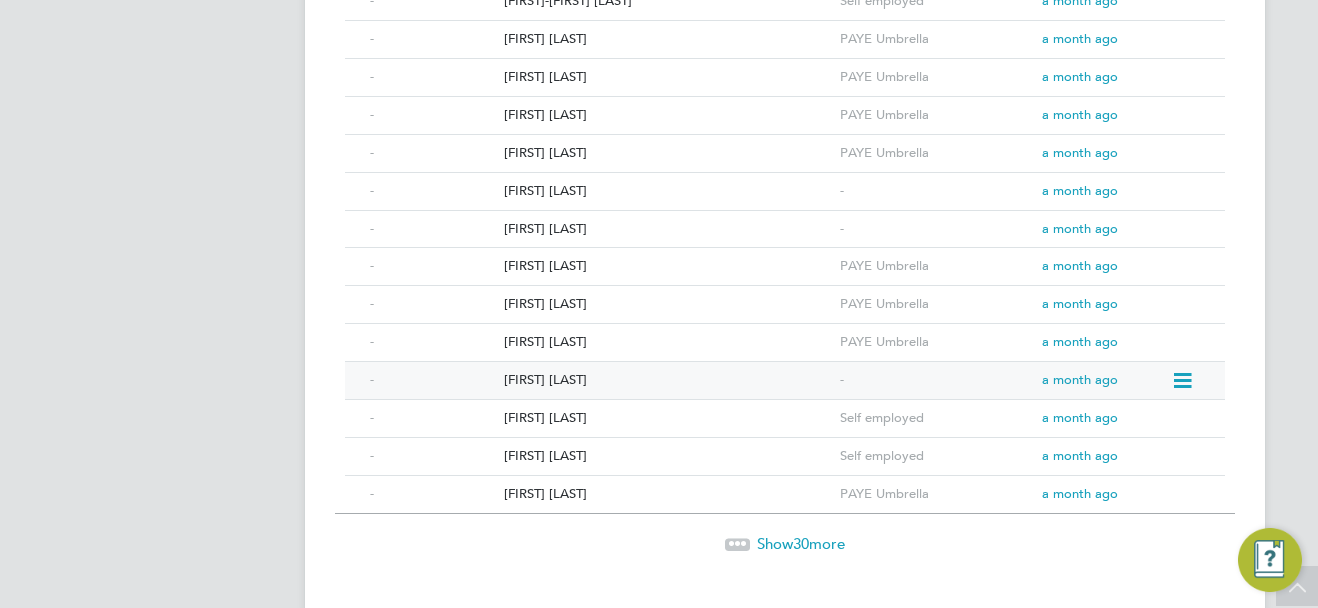 click on "Irtiza Orvi" 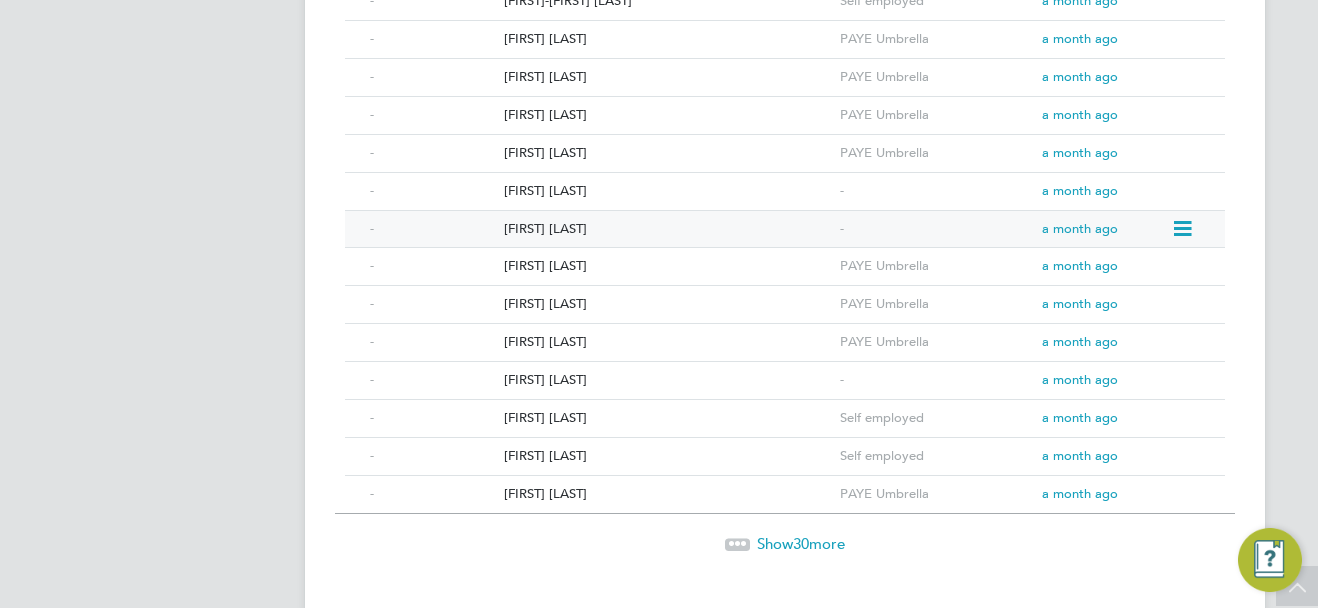 click on "Andre waugh" 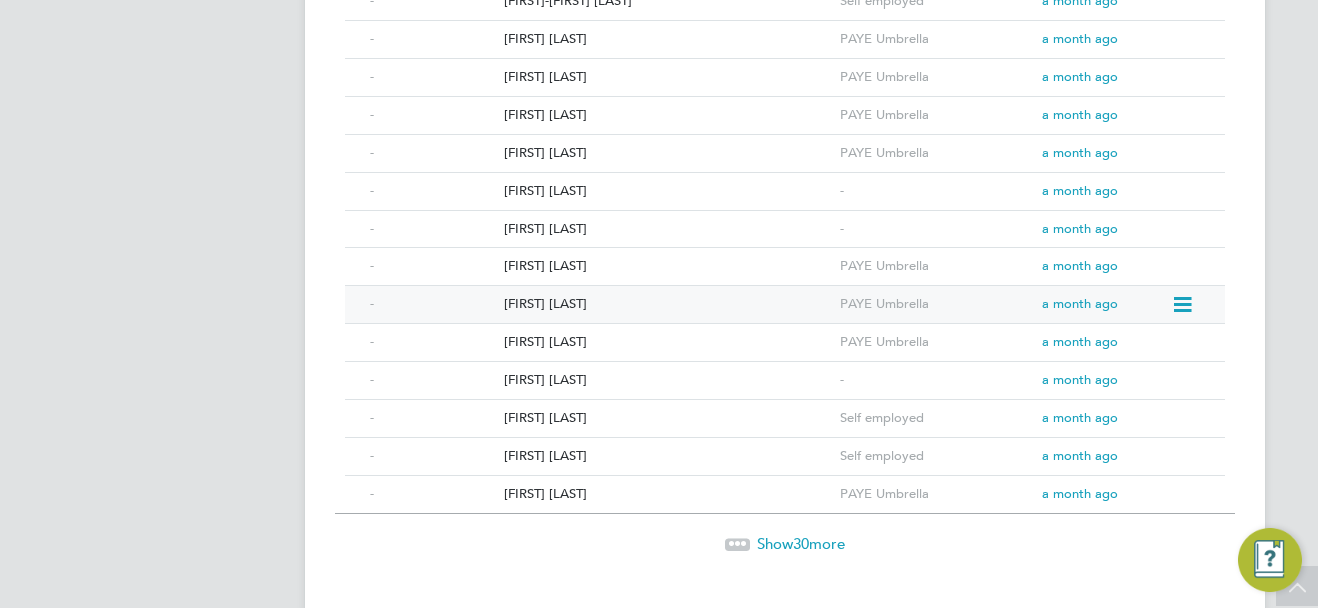scroll, scrollTop: 2095, scrollLeft: 0, axis: vertical 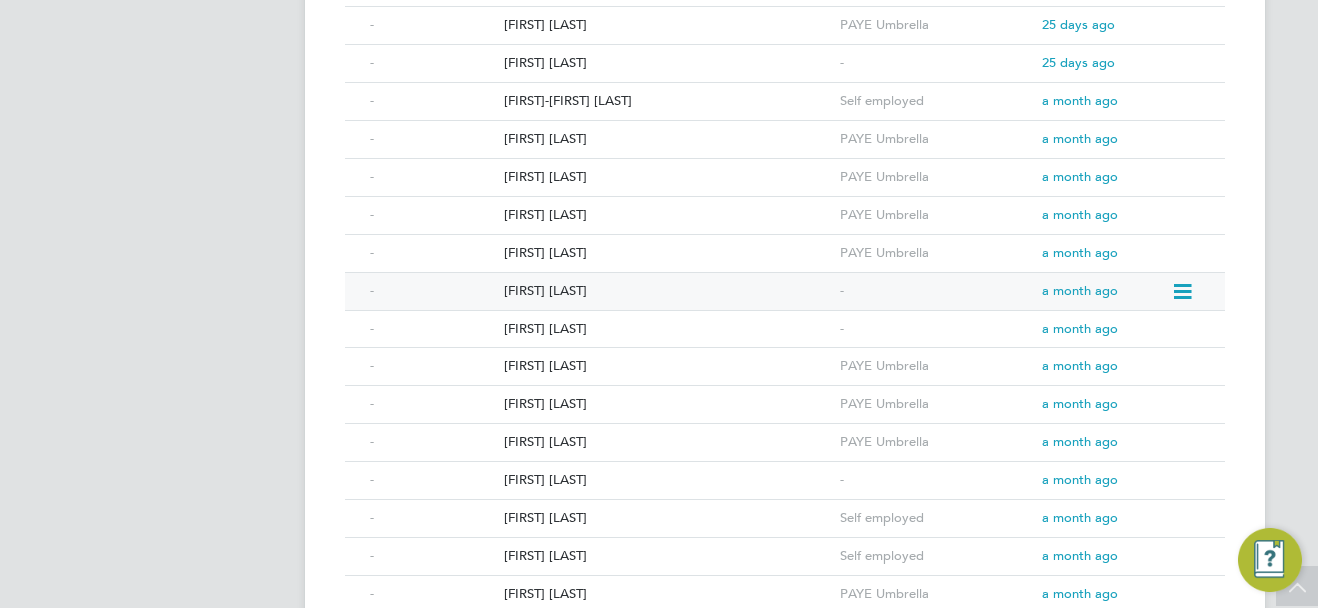 click on "Samuel Fynn" 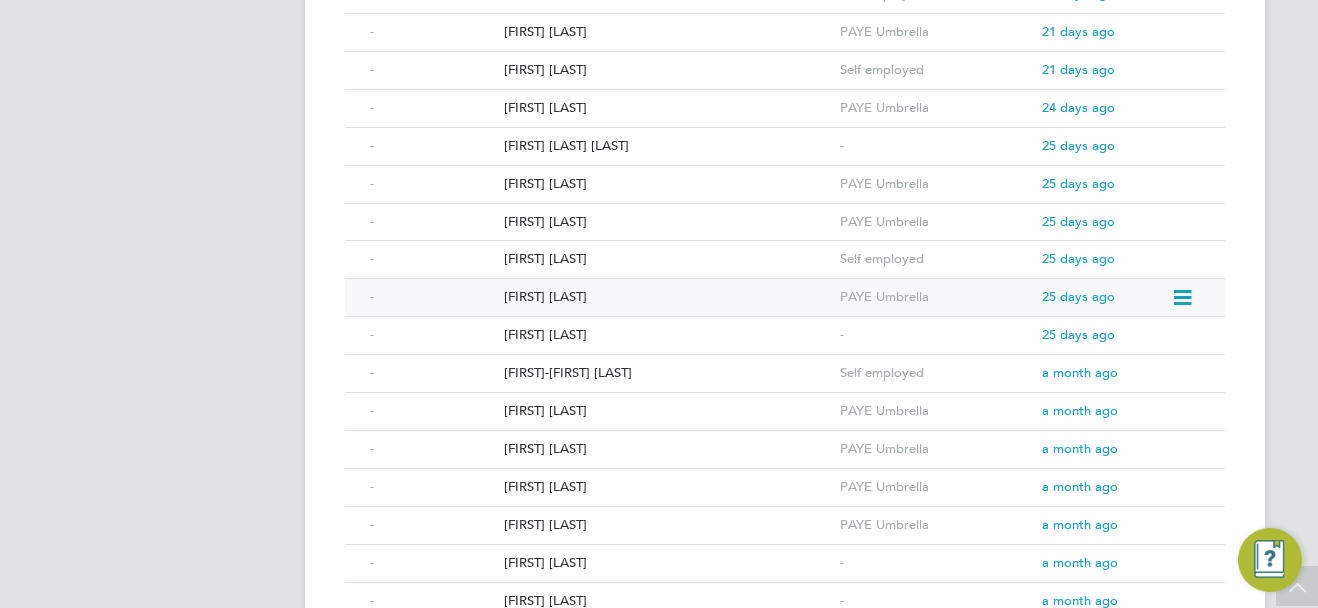 scroll, scrollTop: 1795, scrollLeft: 0, axis: vertical 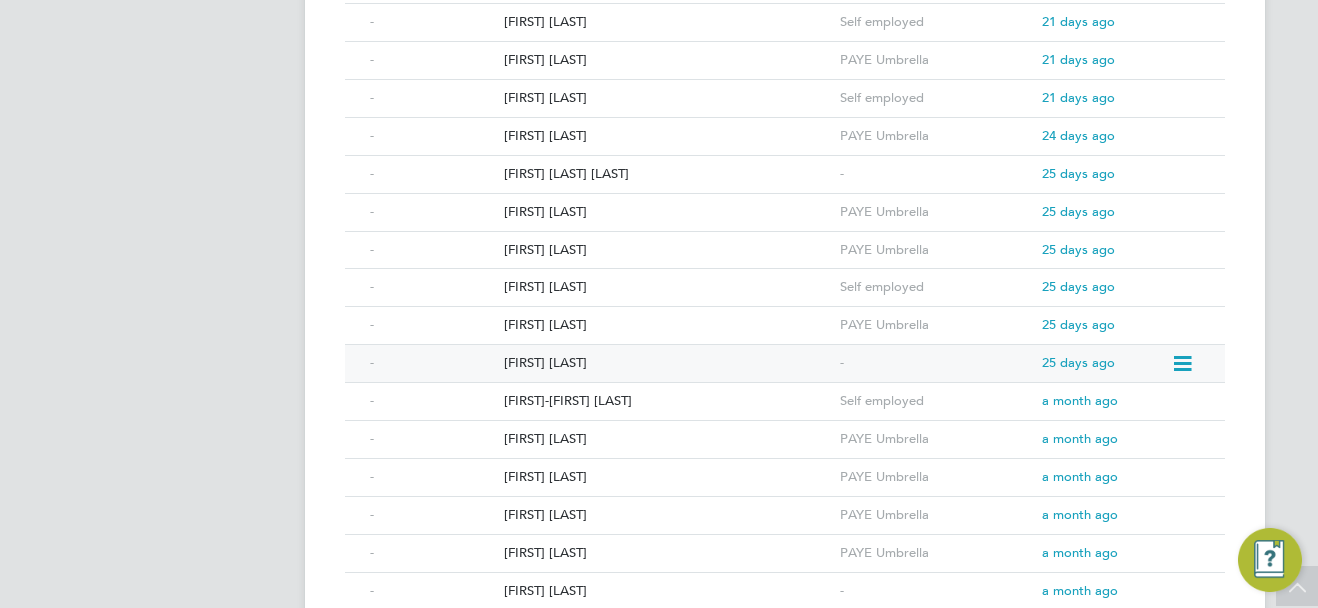 click on "Samuel Fynn" 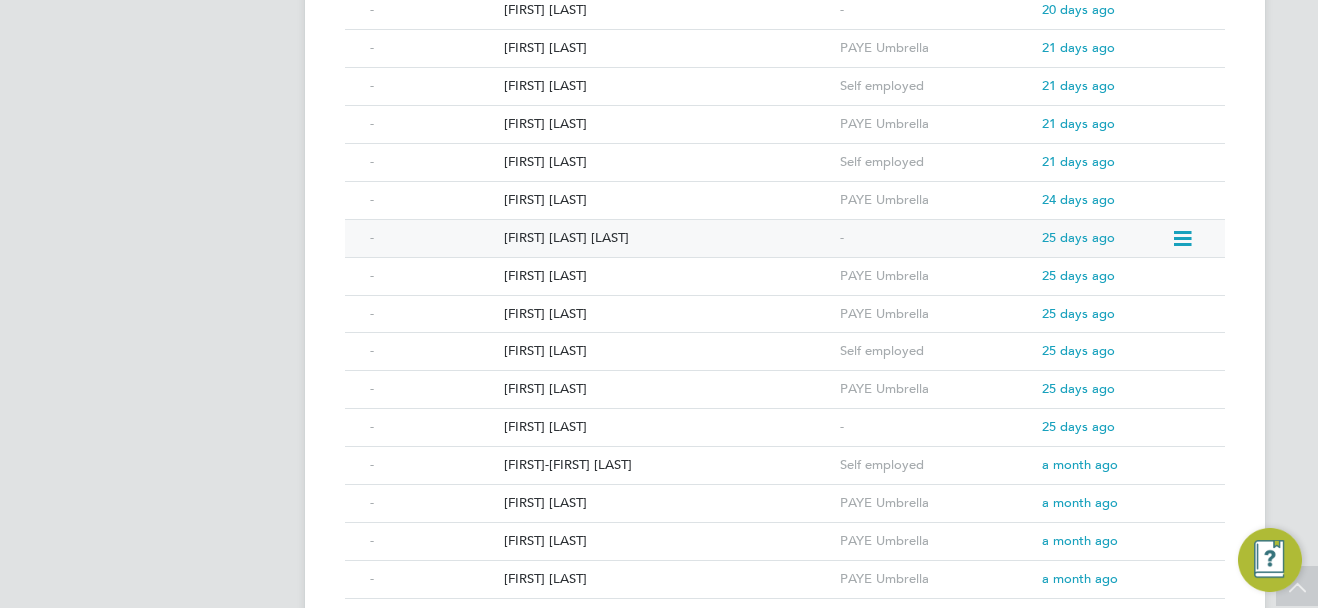 scroll, scrollTop: 1695, scrollLeft: 0, axis: vertical 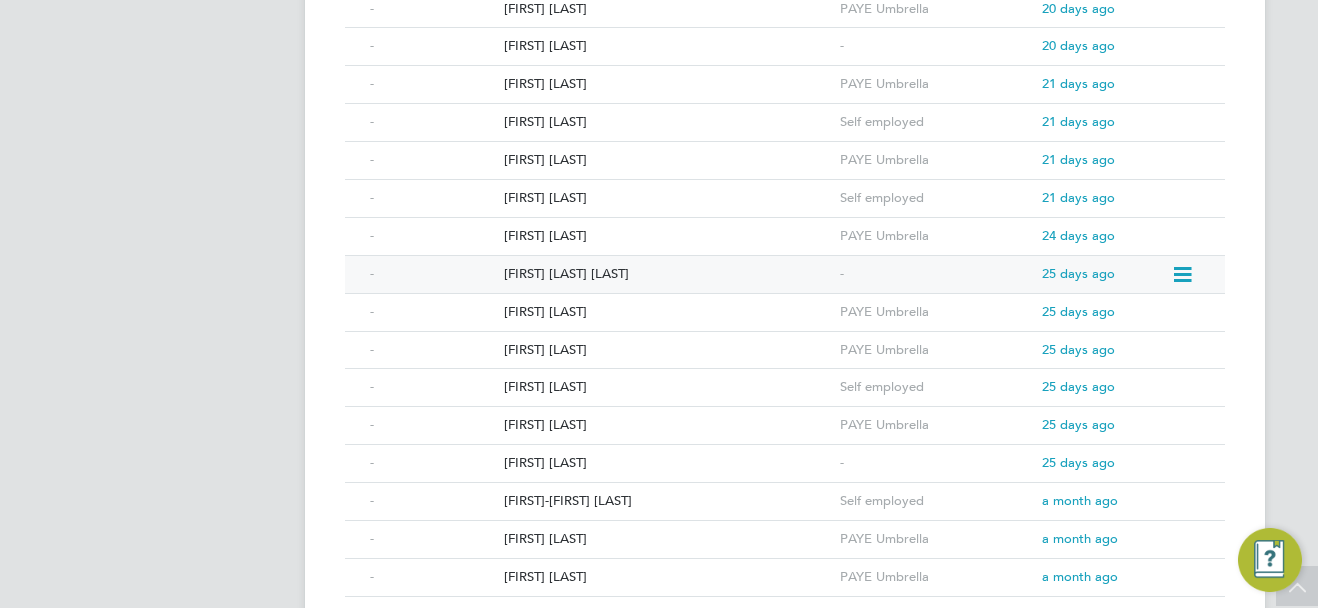 click on "Ahmed Tijani Maliki" 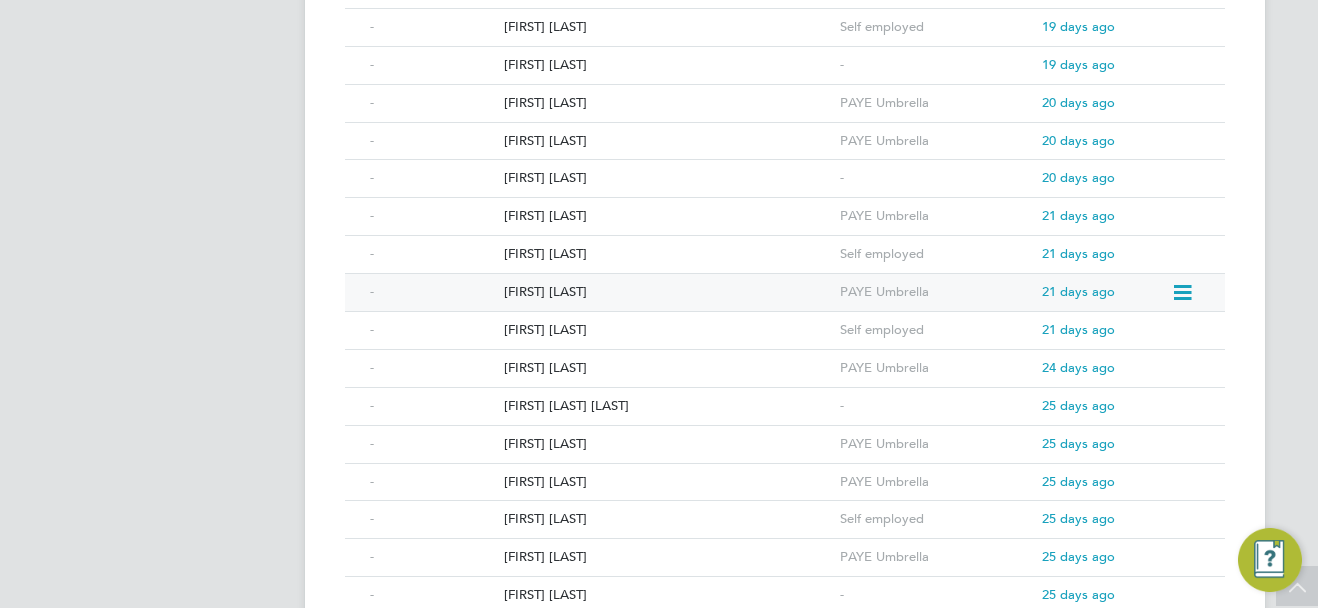 scroll, scrollTop: 1495, scrollLeft: 0, axis: vertical 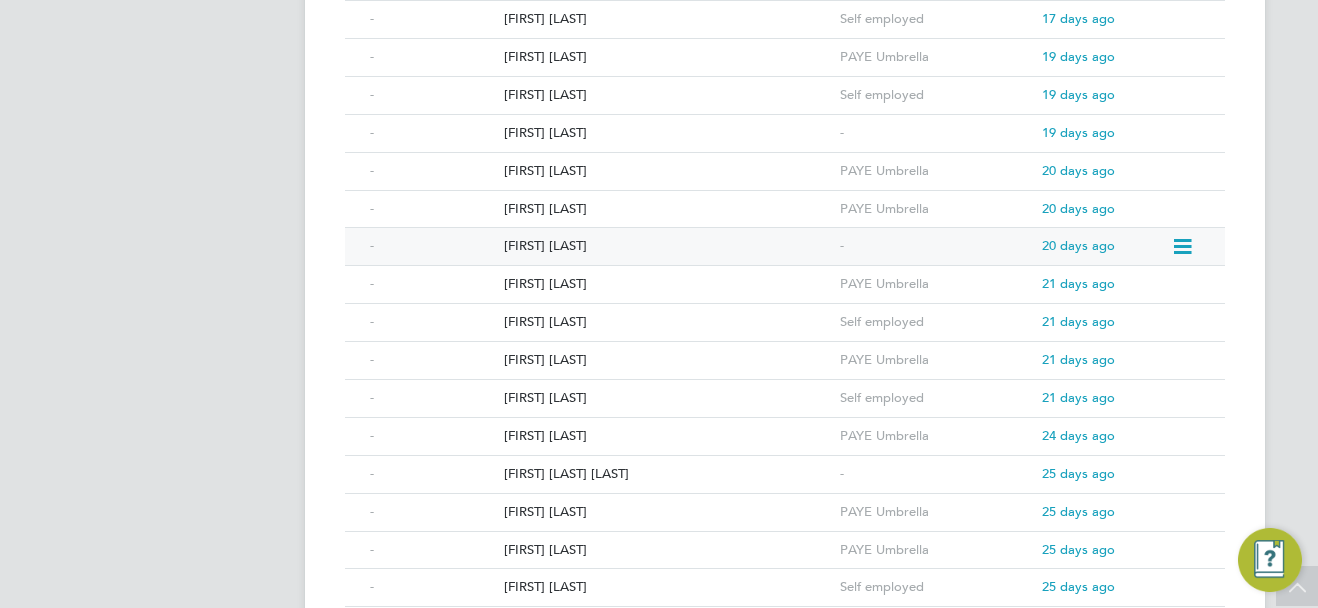 click on "Steven Thorpe" 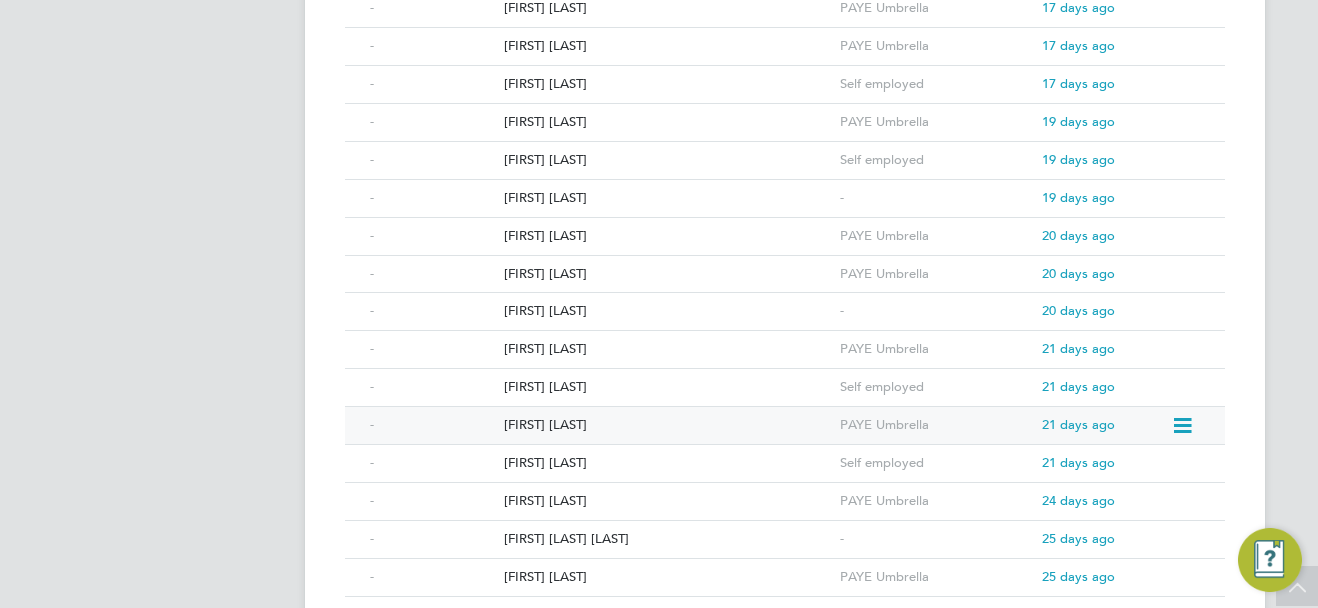 scroll, scrollTop: 1395, scrollLeft: 0, axis: vertical 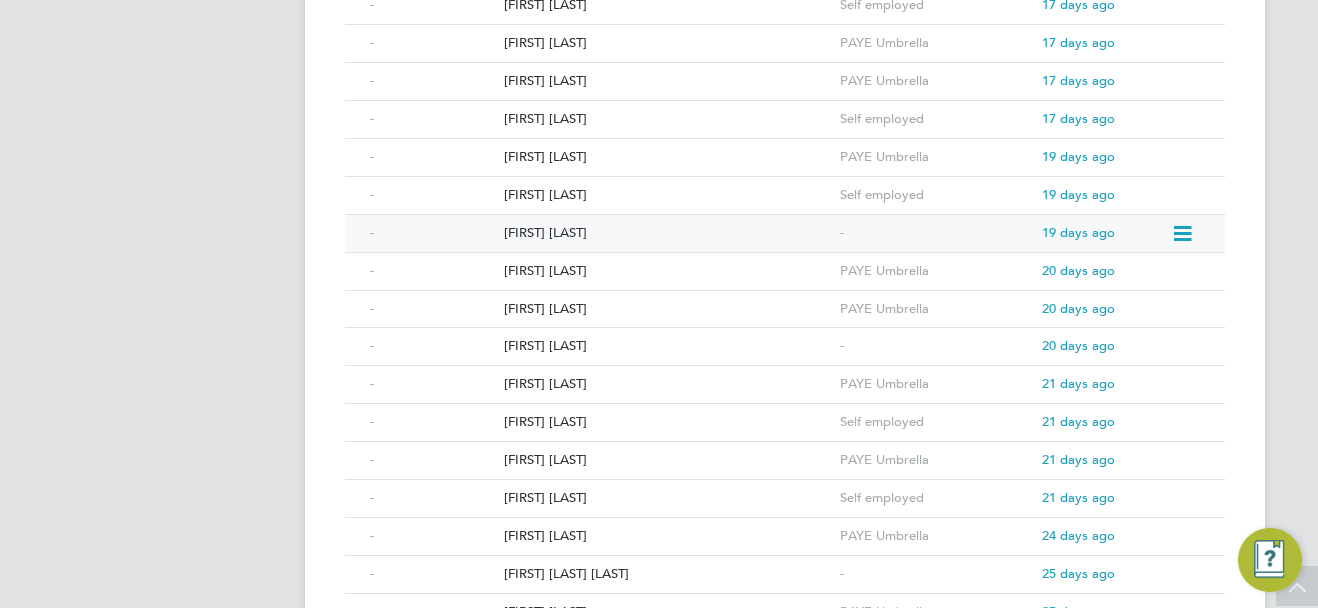 click on "[FIRST] [LAST]" 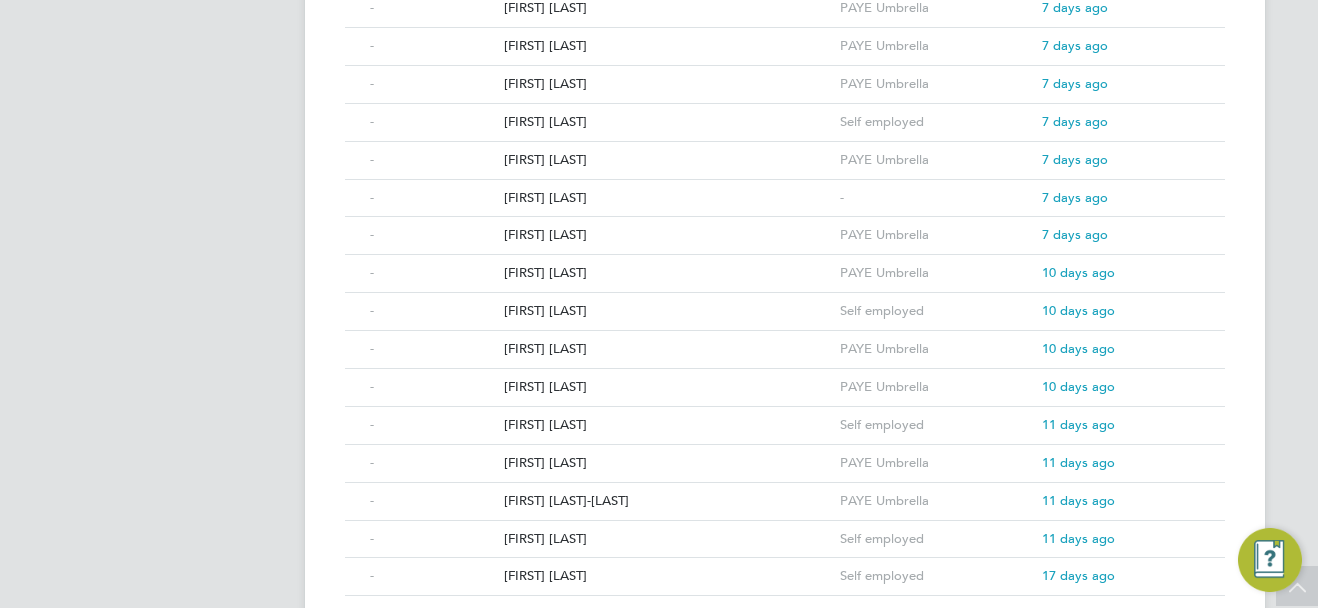 scroll, scrollTop: 795, scrollLeft: 0, axis: vertical 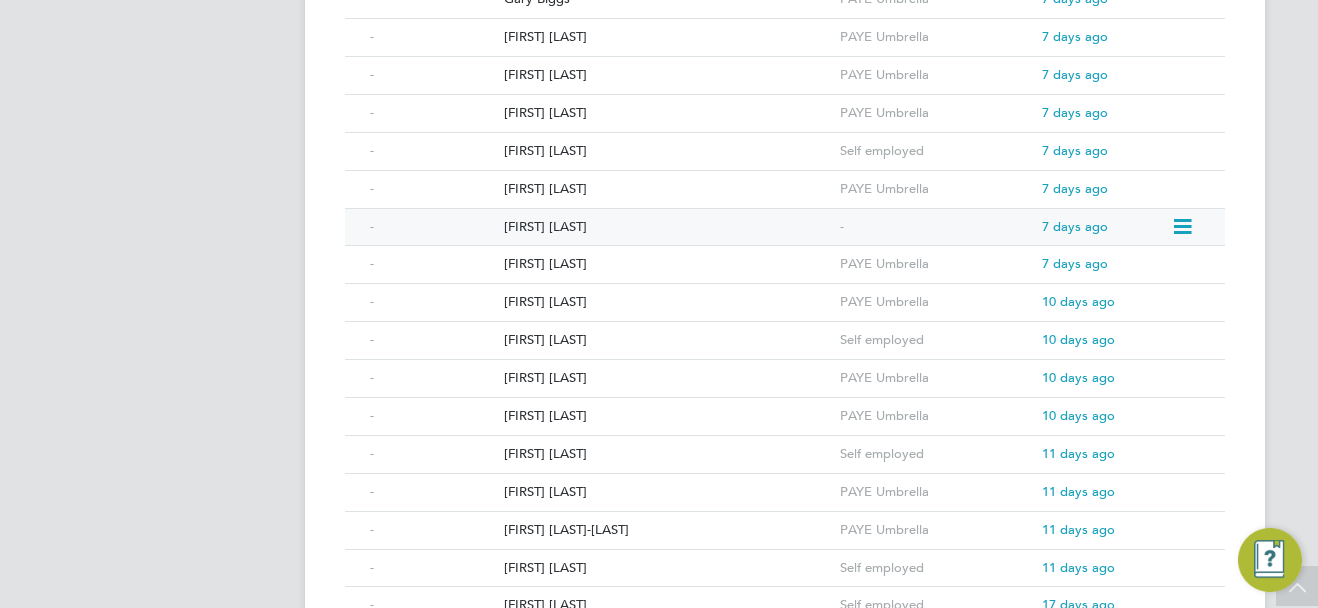 click on "Robert Edgar" 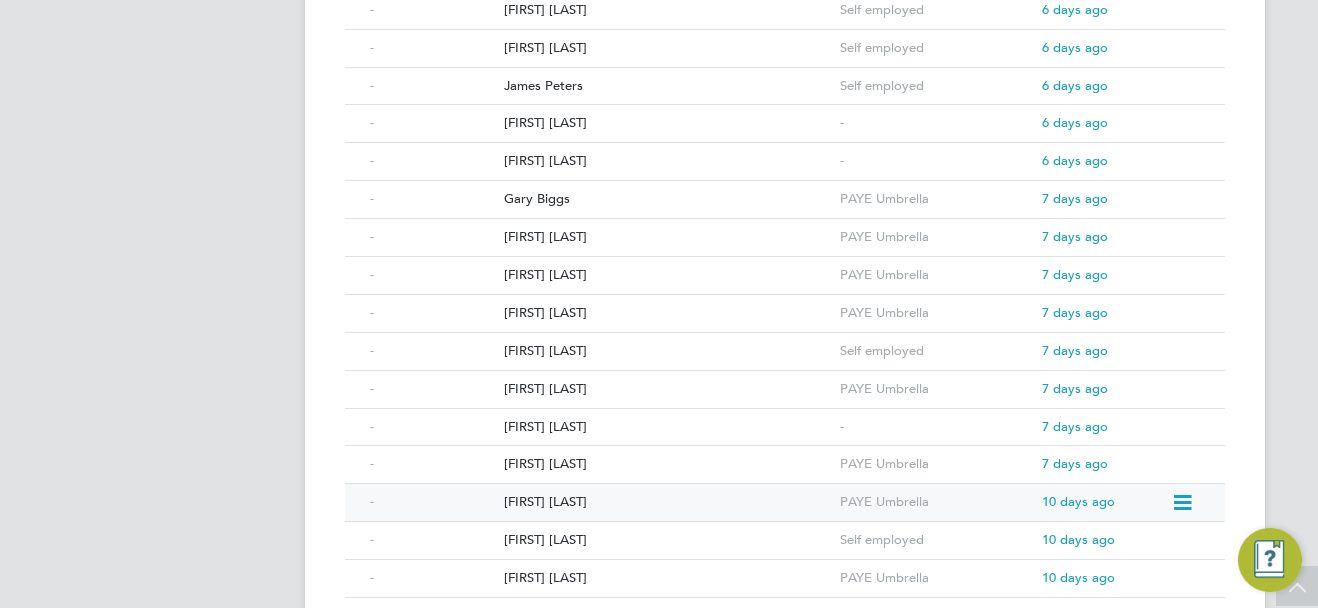 scroll, scrollTop: 495, scrollLeft: 0, axis: vertical 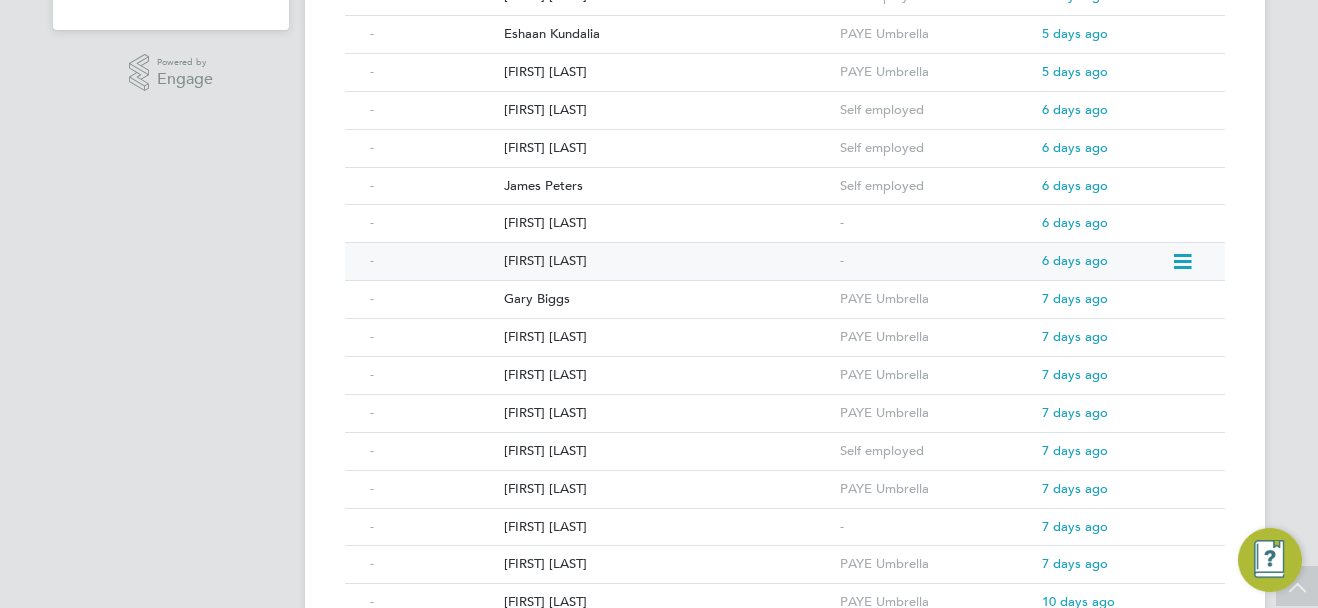 click on "Krzysztof Sakowwicz" 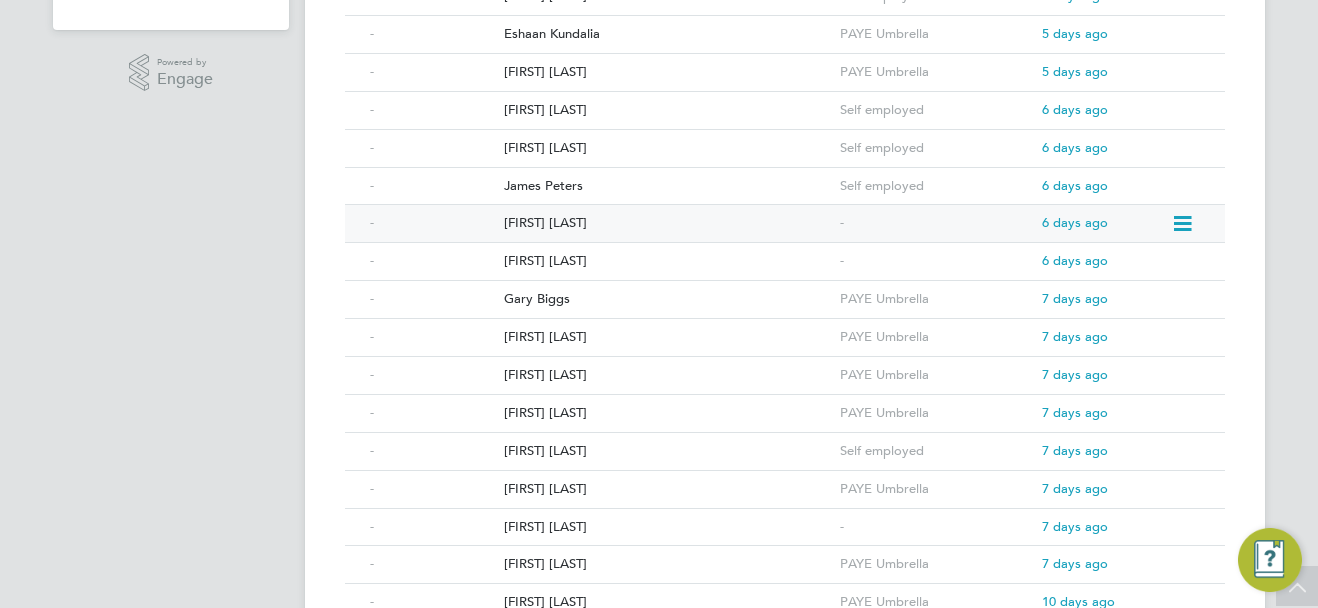 click on "D’jean Odell" 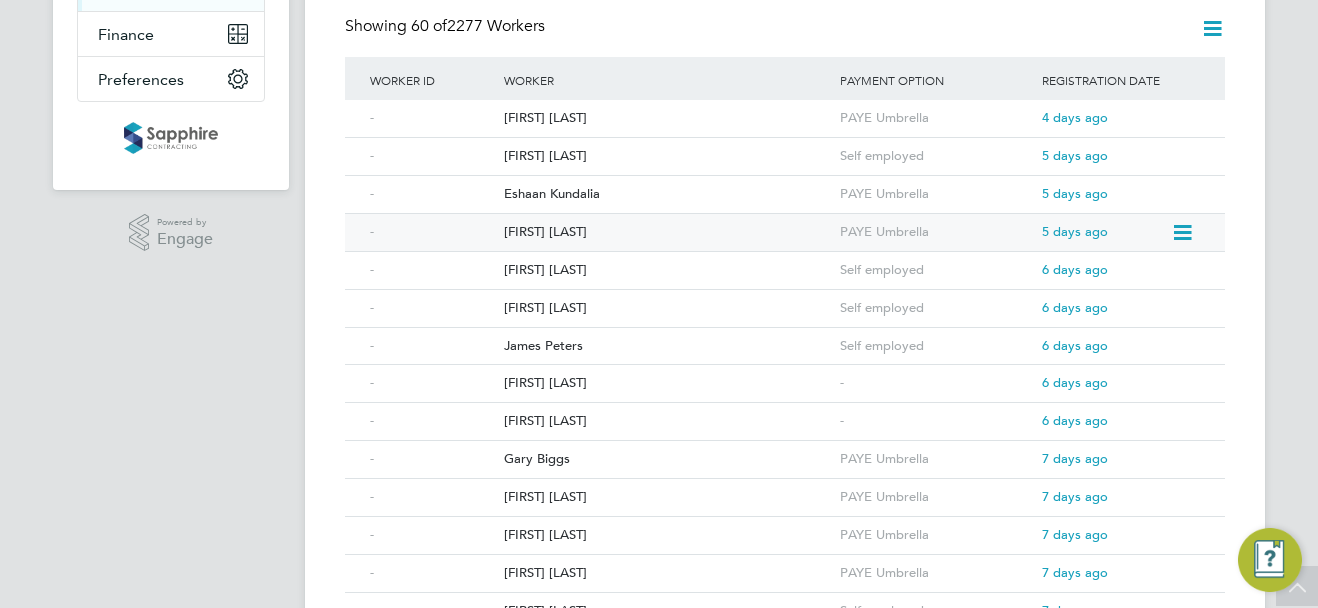 scroll, scrollTop: 295, scrollLeft: 0, axis: vertical 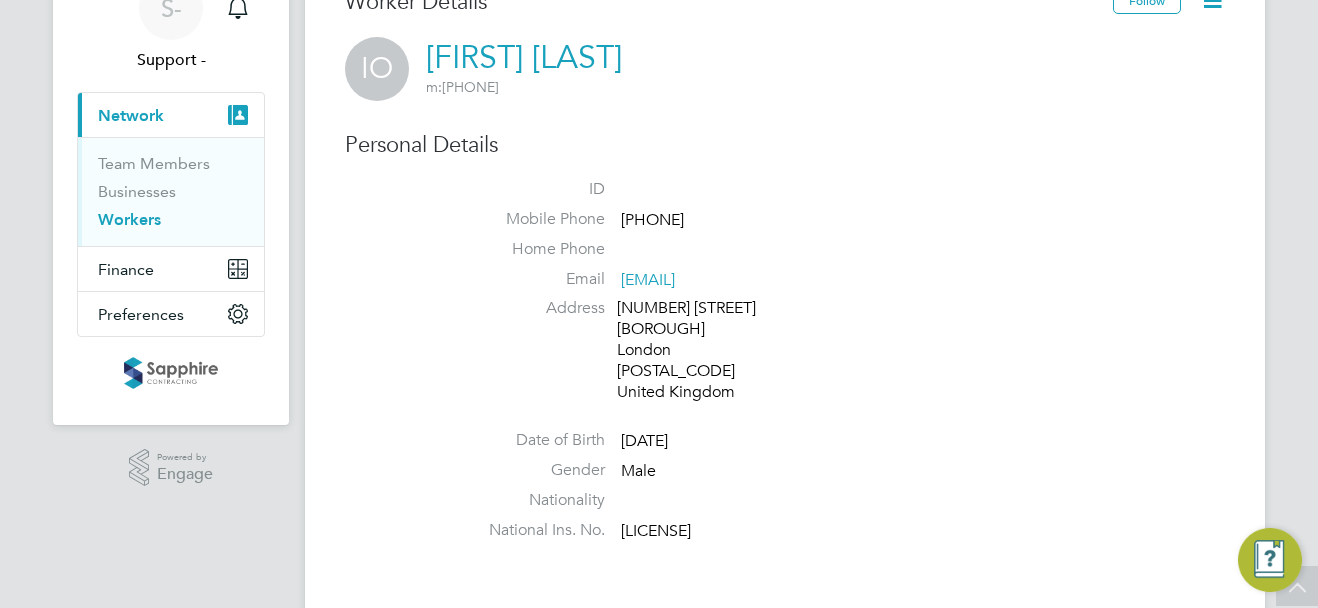 click on "[NATIONAL_ID]   [LICENSE]" 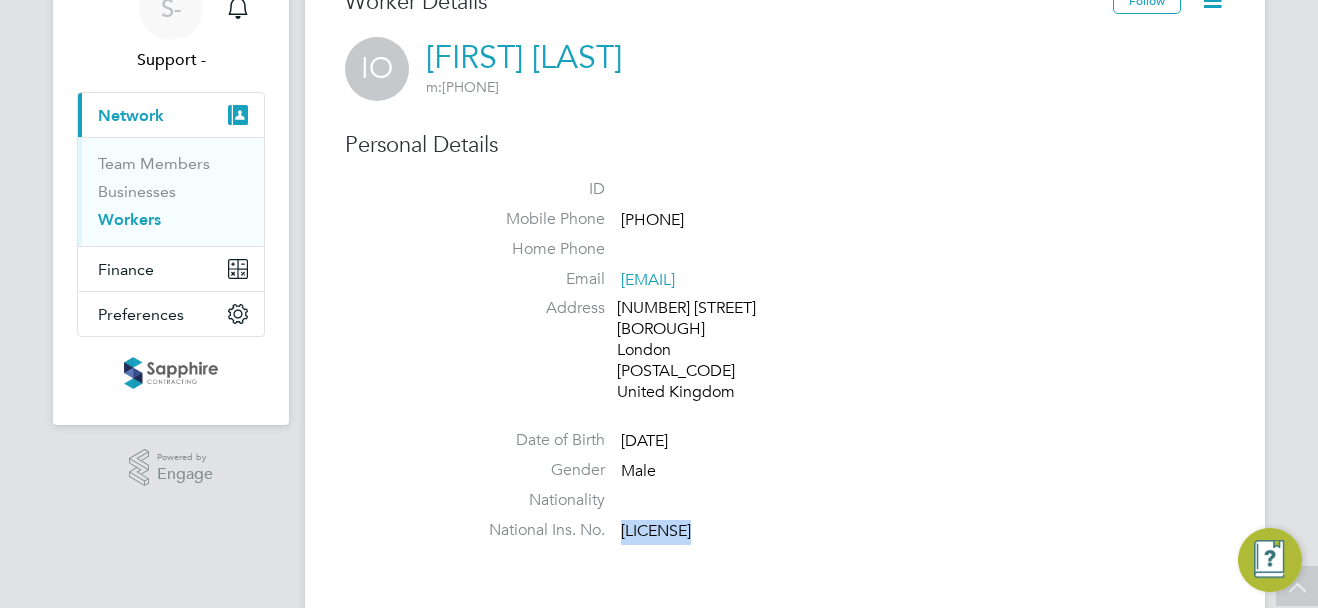click on "[LICENSE]" 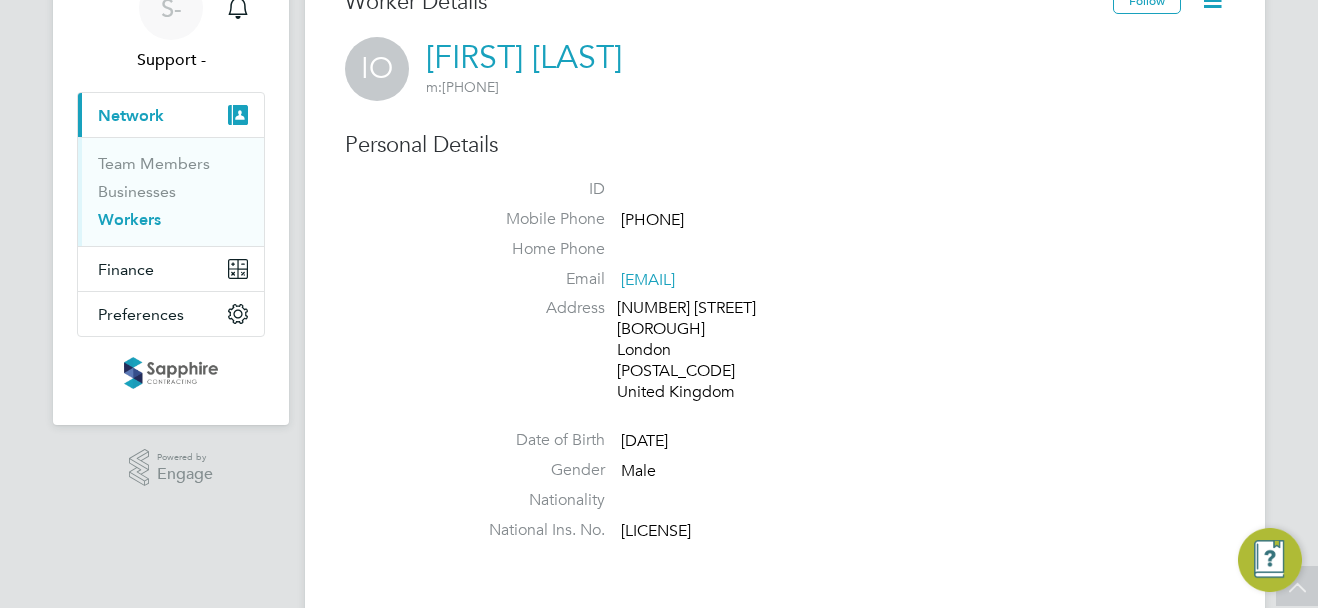 click on "[LICENSE]" 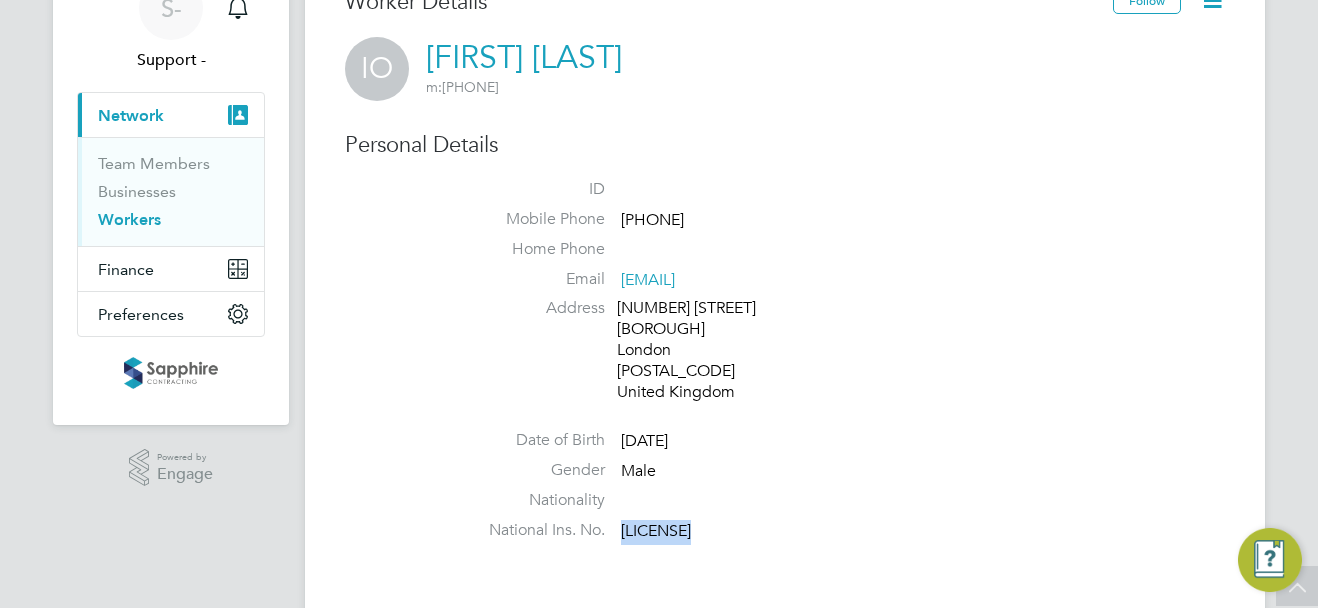 copy on "TH384347D" 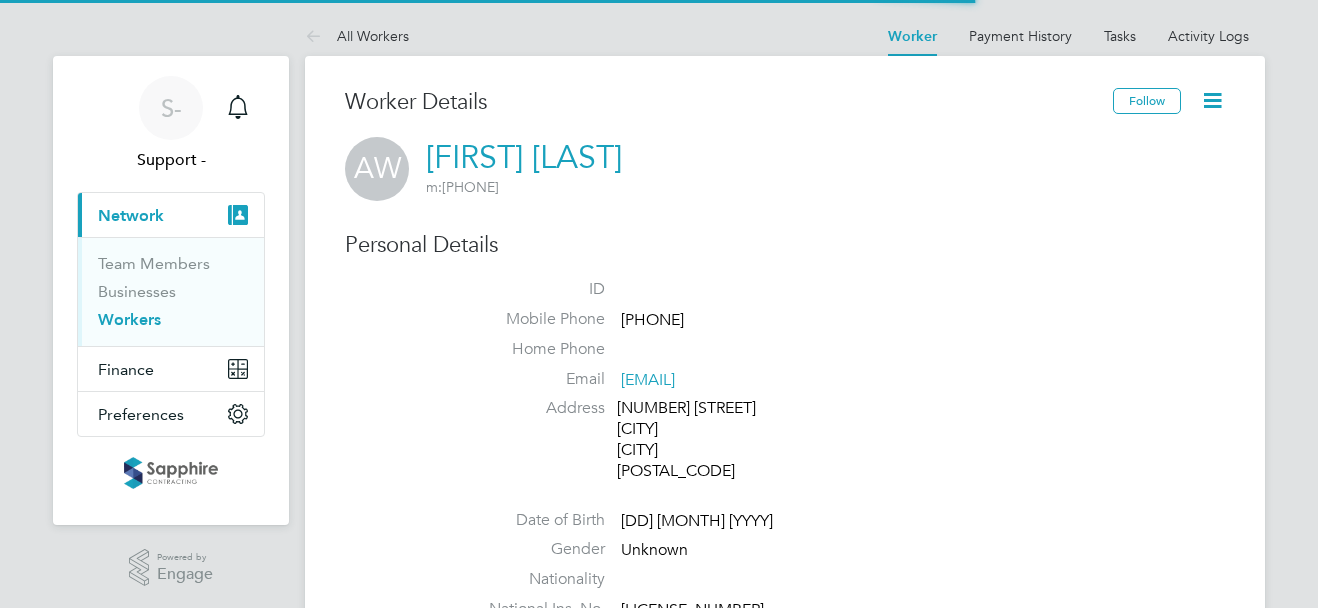 scroll, scrollTop: 0, scrollLeft: 0, axis: both 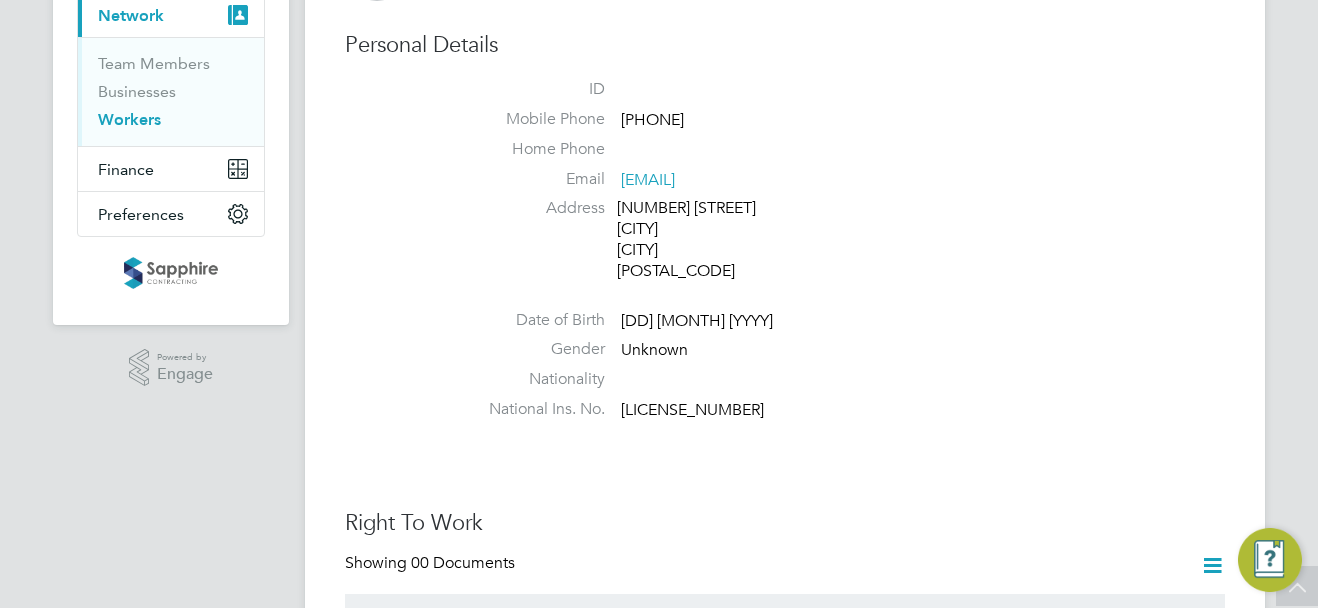 click on "PE567075D" 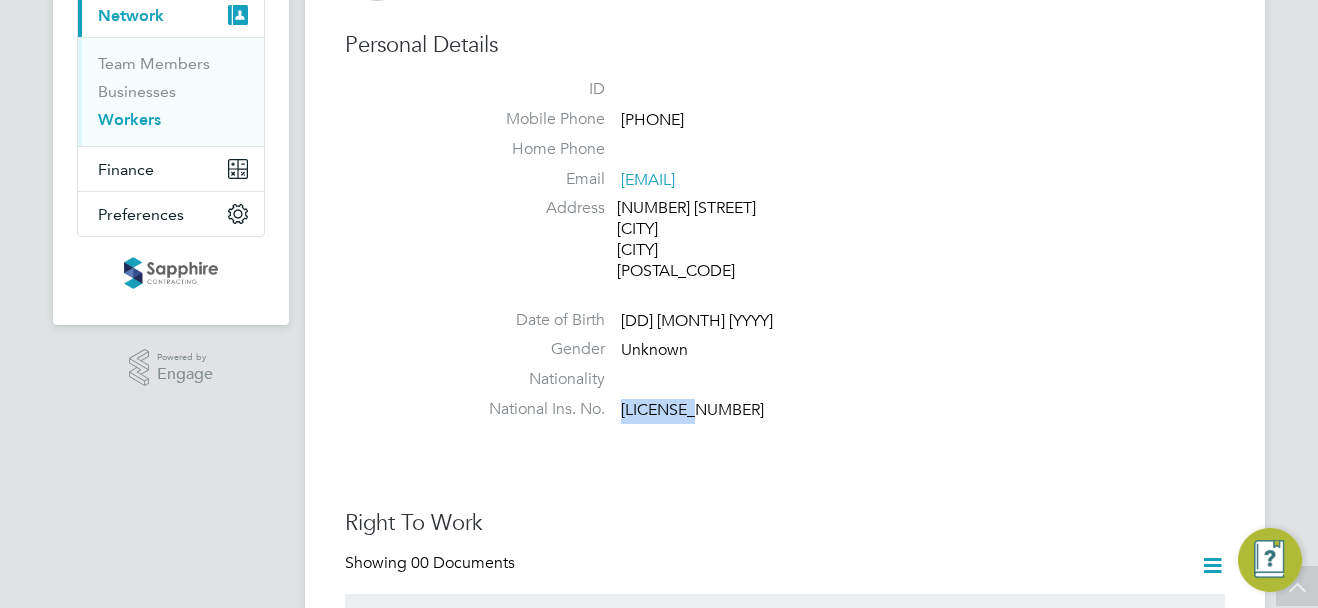 click on "PE567075D" 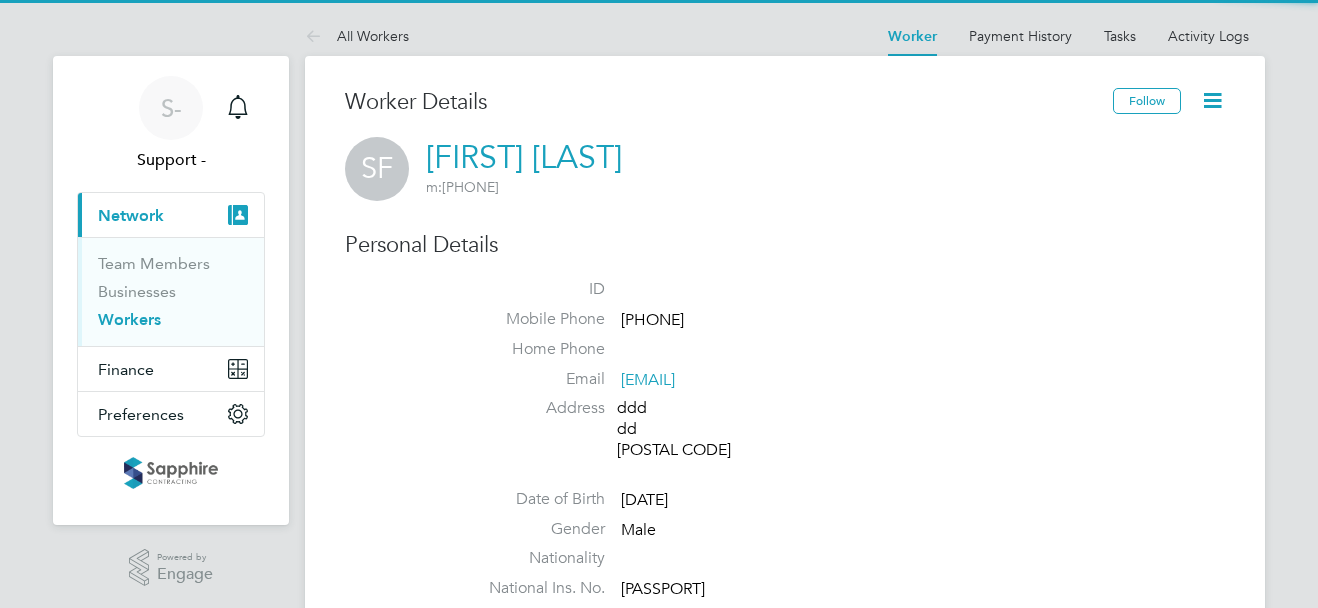 scroll, scrollTop: 0, scrollLeft: 0, axis: both 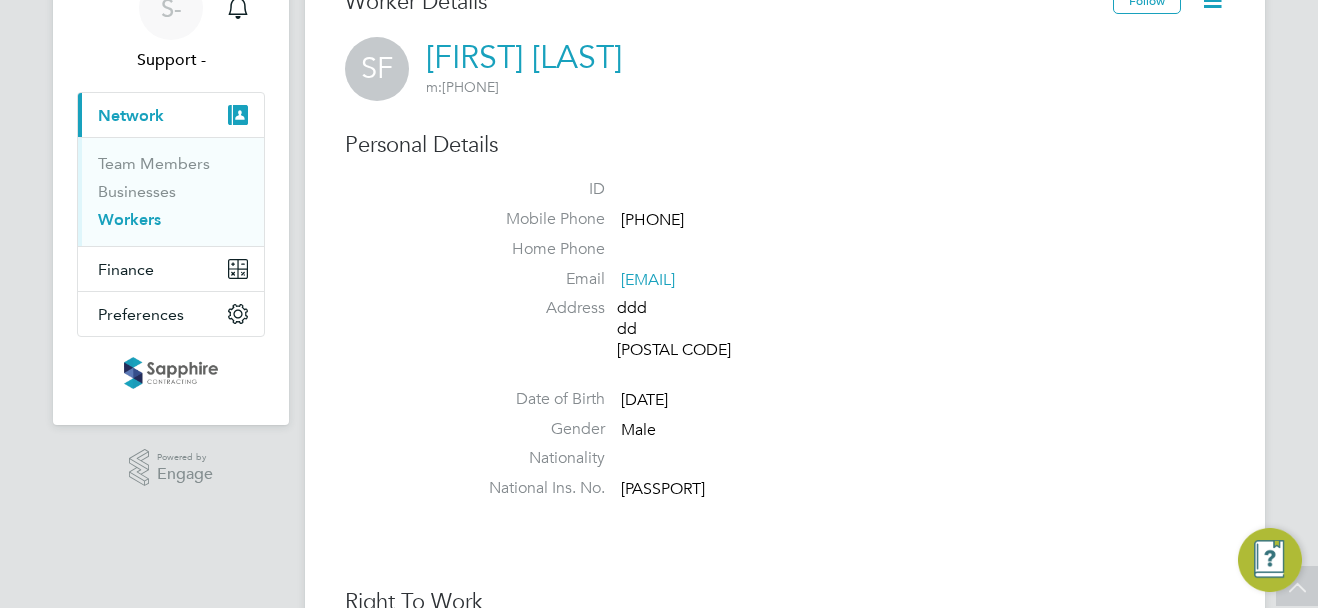 click on "JM561030C" 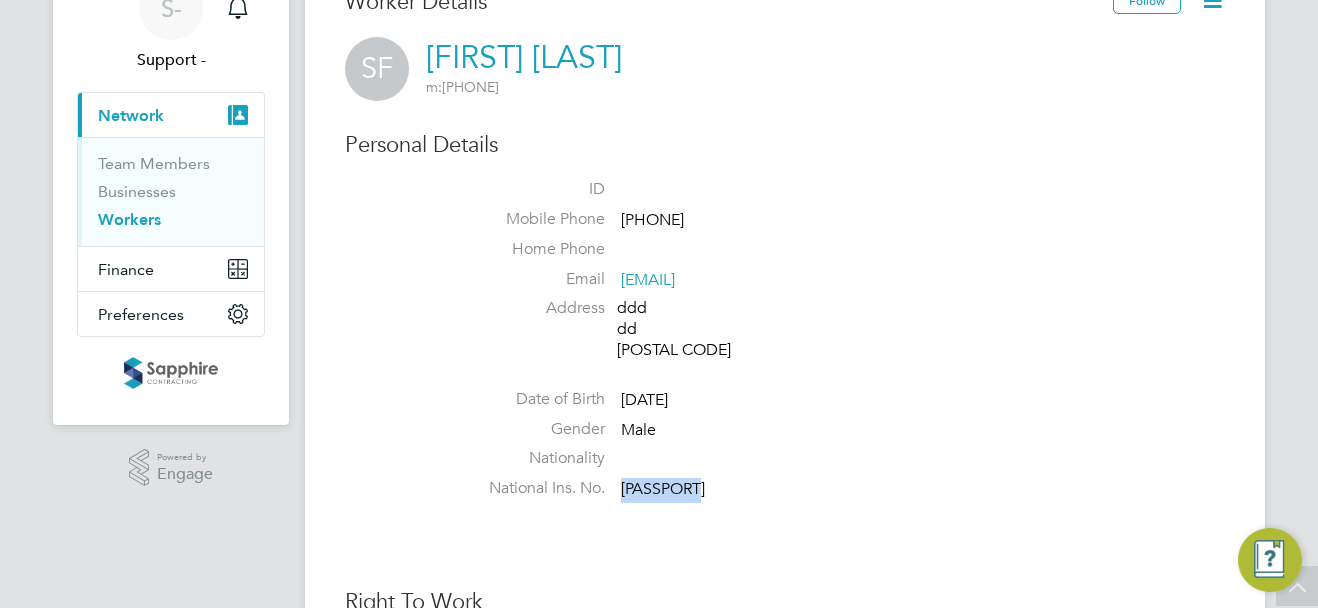 click on "JM561030C" 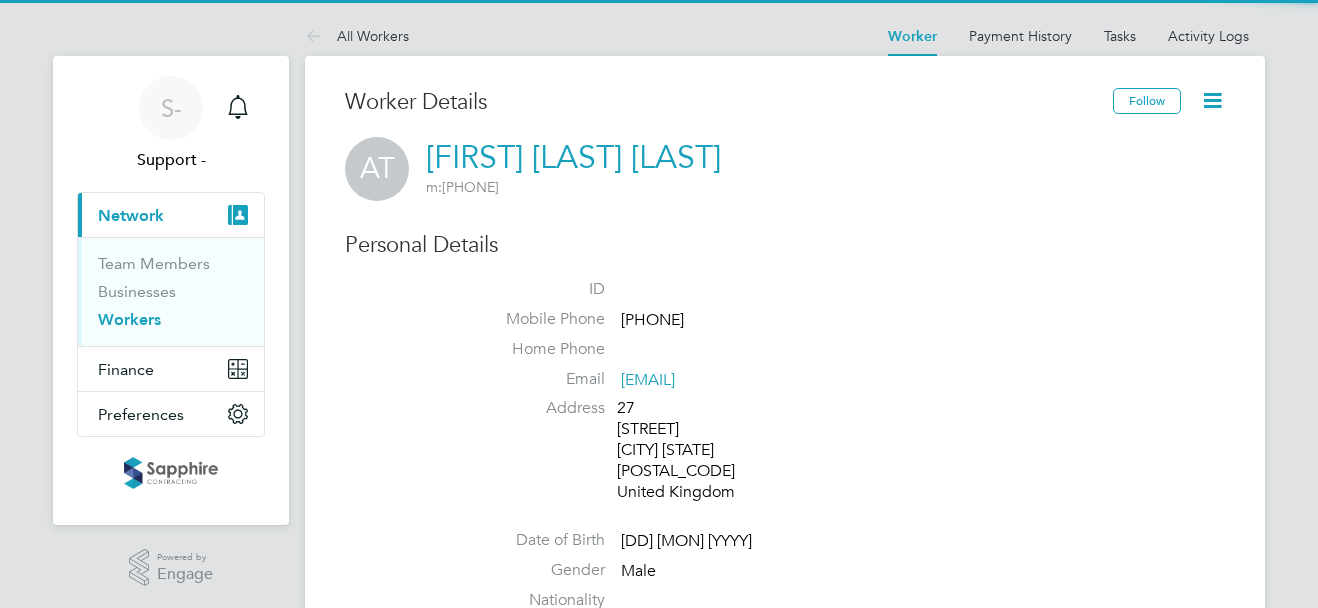 scroll, scrollTop: 0, scrollLeft: 0, axis: both 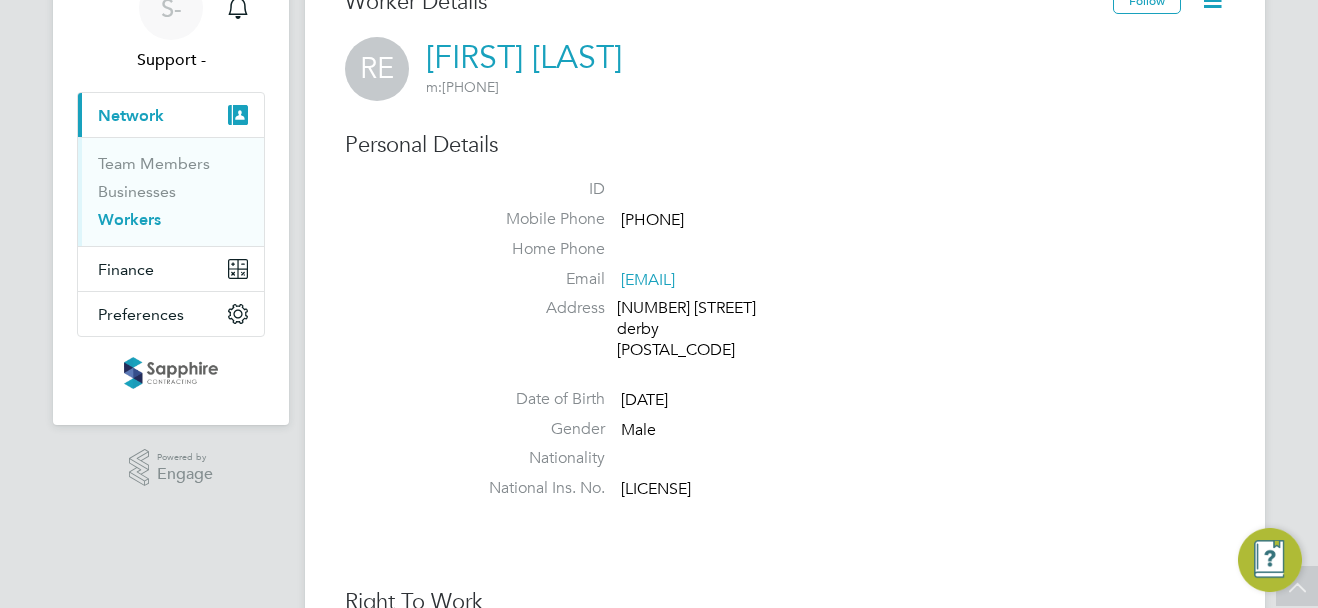 click on "[LICENSE]" 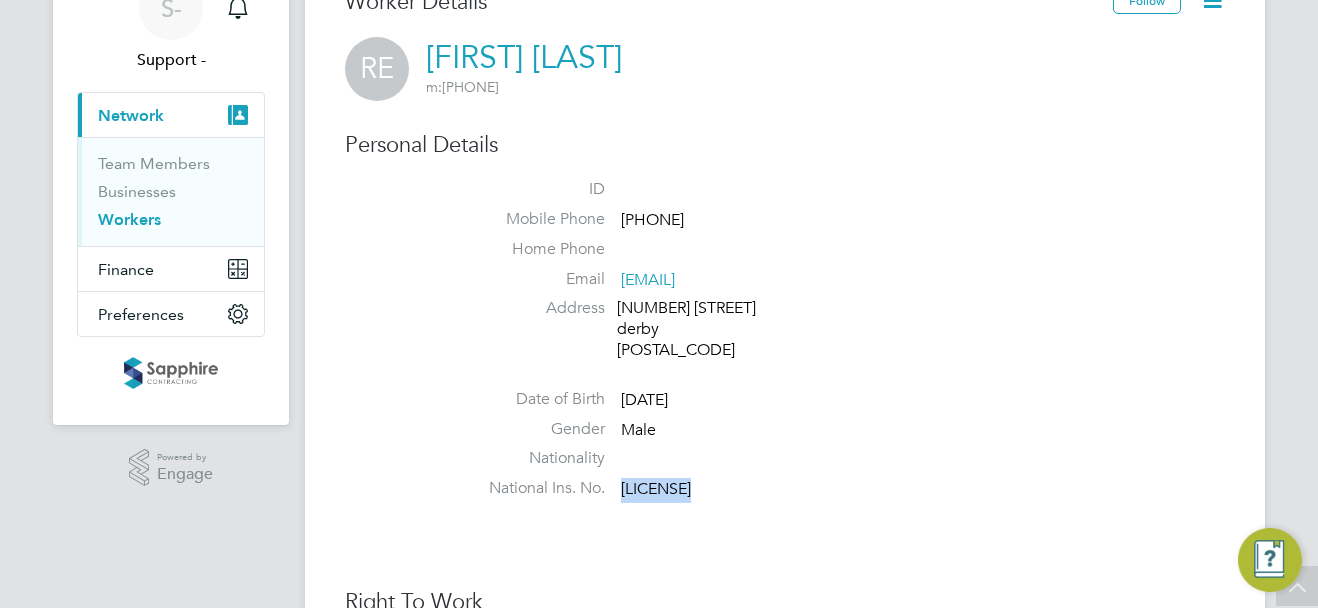 click on "[LICENSE]" 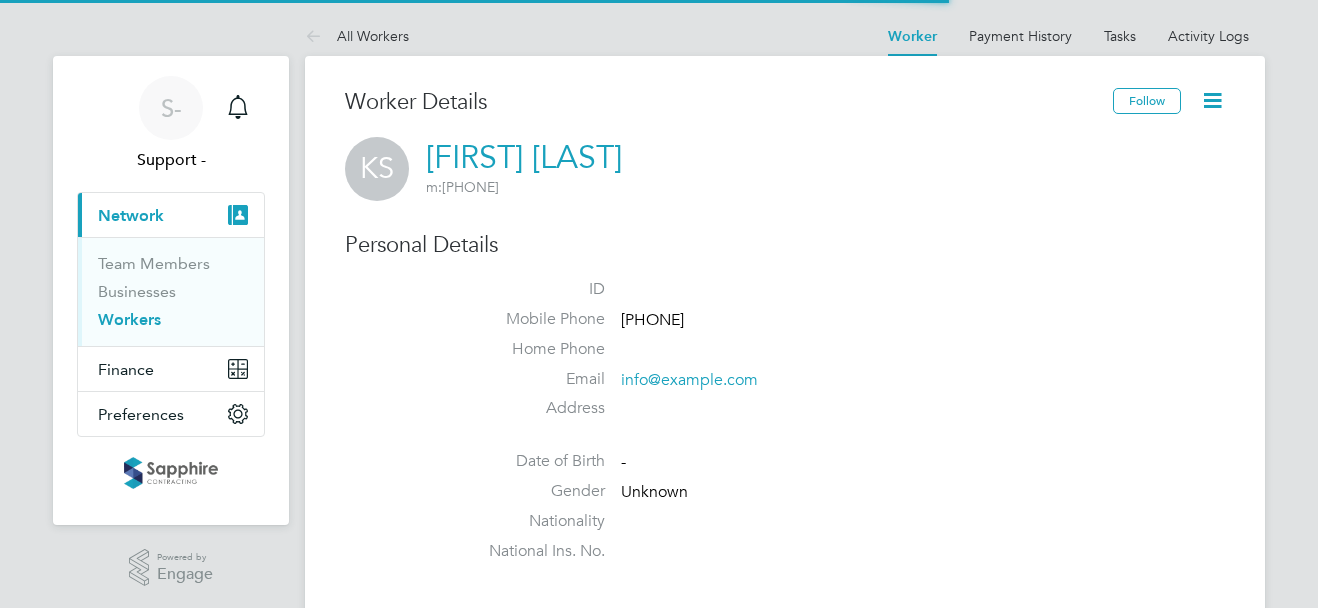 scroll, scrollTop: 0, scrollLeft: 0, axis: both 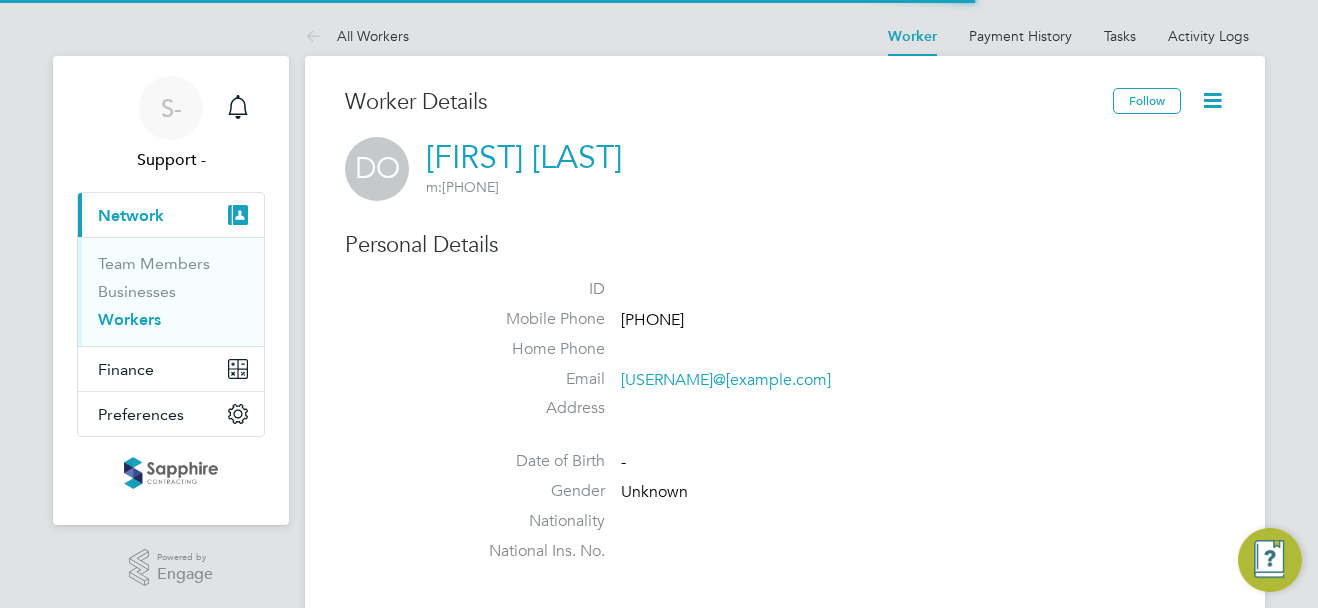 drag, startPoint x: 0, startPoint y: 0, endPoint x: 711, endPoint y: 385, distance: 808.5456 